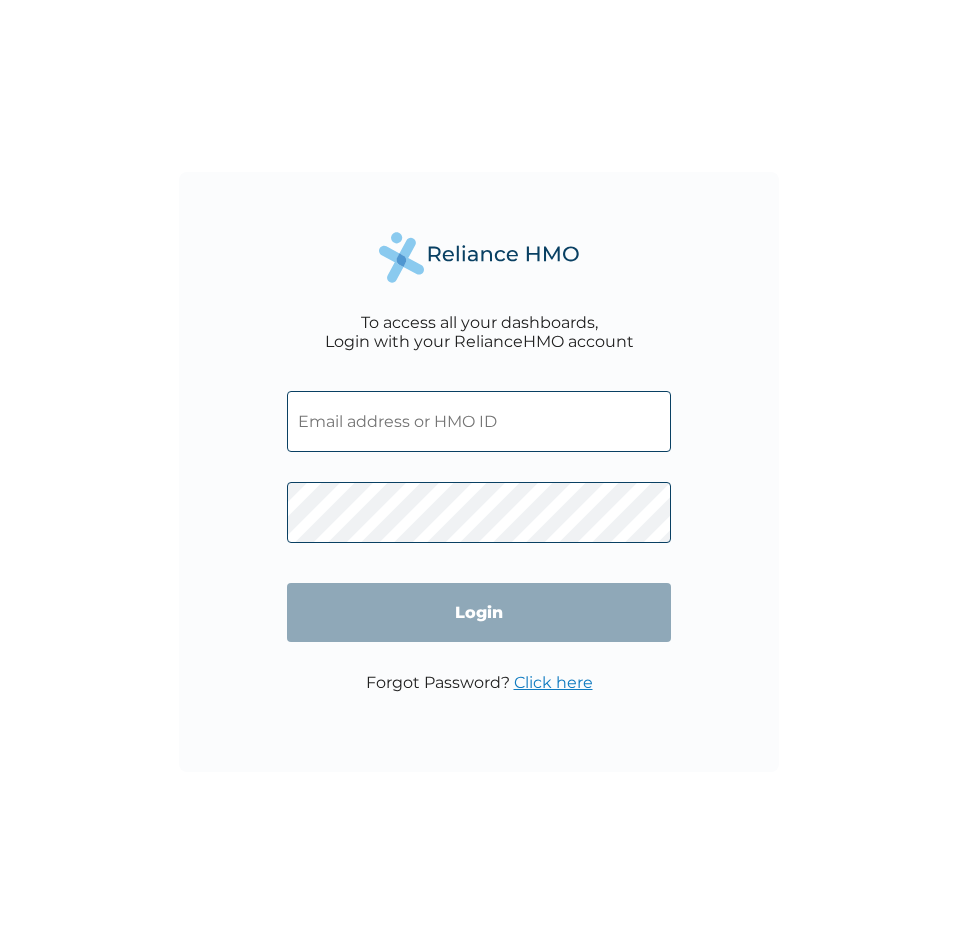 scroll, scrollTop: 0, scrollLeft: 0, axis: both 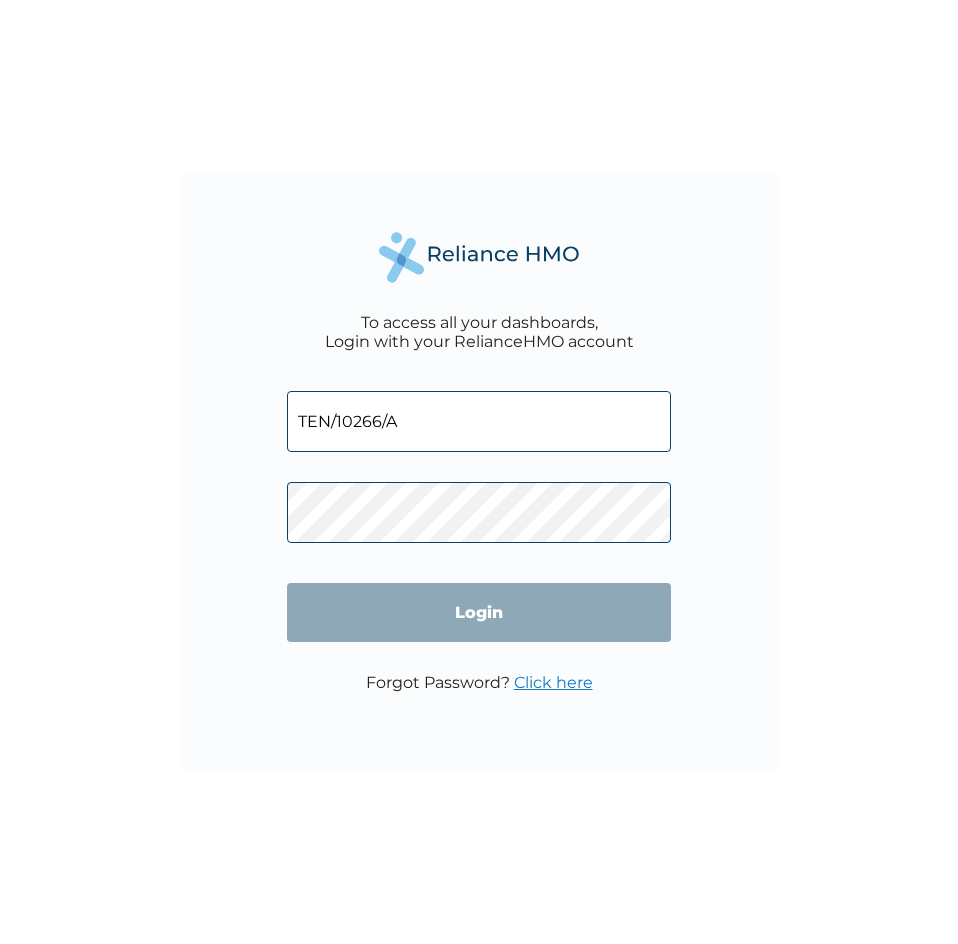 click on "TEN/10266/A" at bounding box center [479, 421] 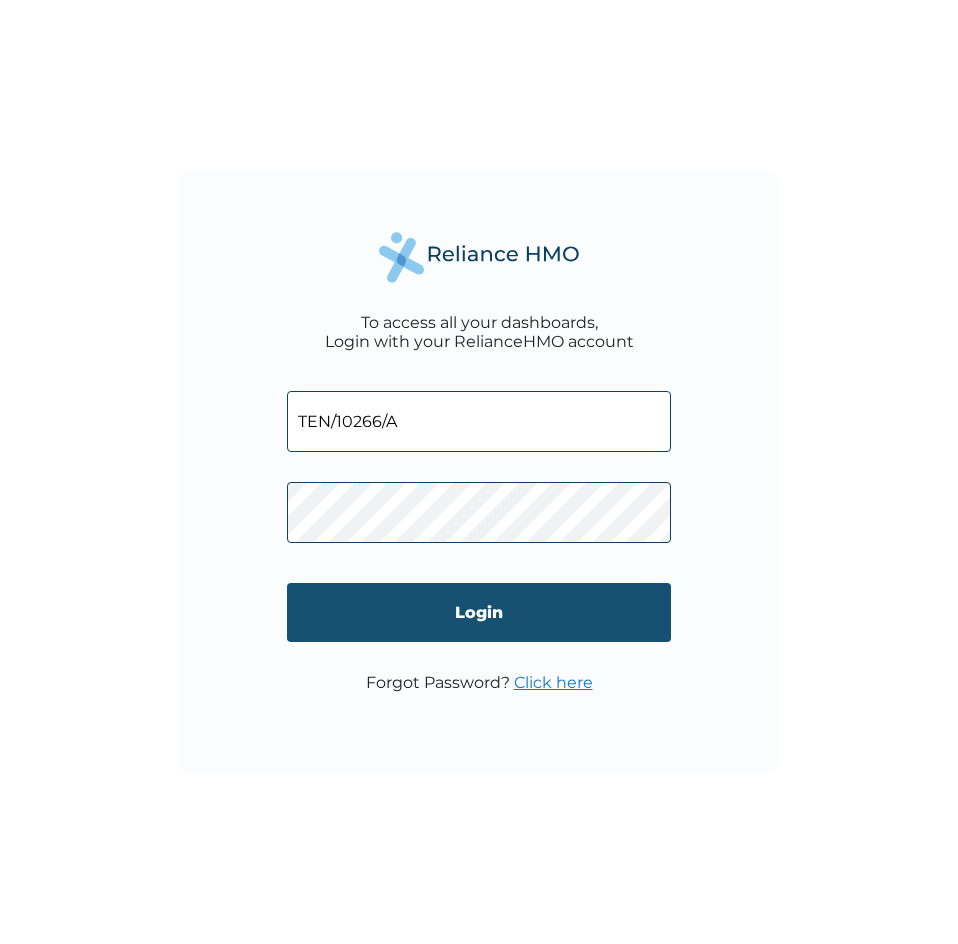 click on "Login" at bounding box center (479, 612) 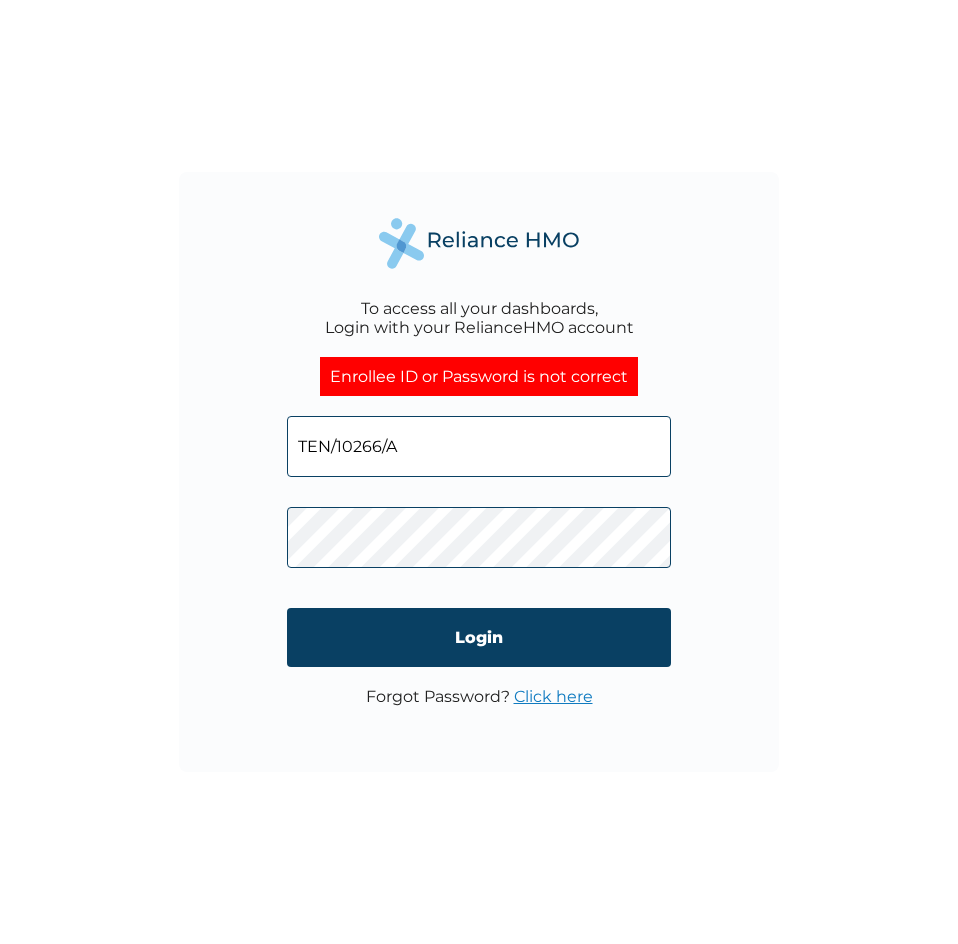 click on "To access all your dashboards, Login with your RelianceHMO account Enrollee ID or Password is not correct TEN/10266/A Login Forgot Password?   Click here" at bounding box center [479, 472] 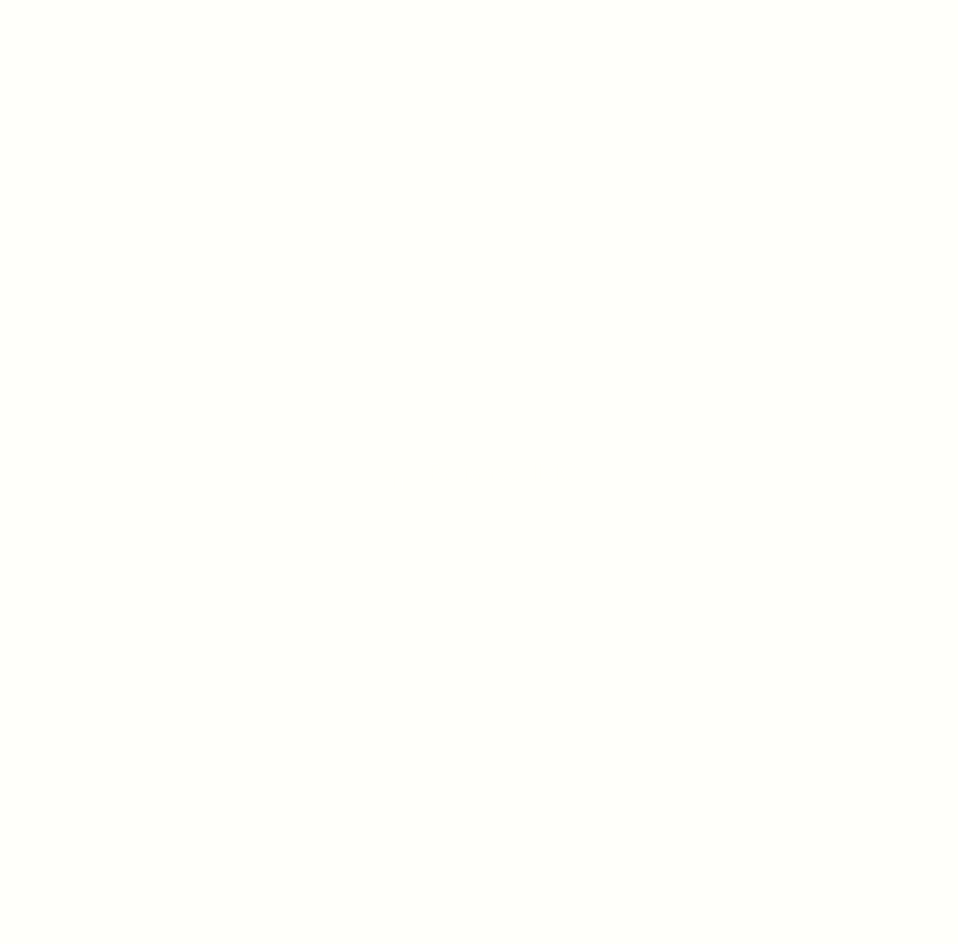 scroll, scrollTop: 0, scrollLeft: 0, axis: both 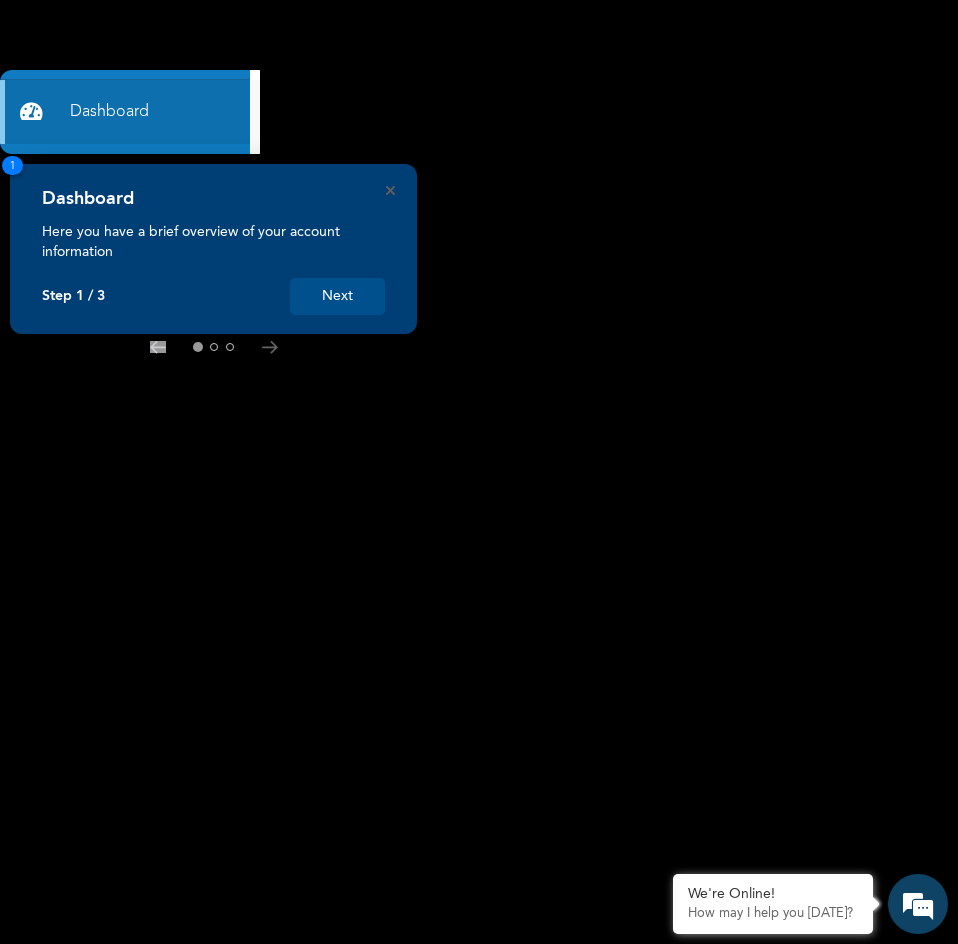 click on "Next" at bounding box center [337, 296] 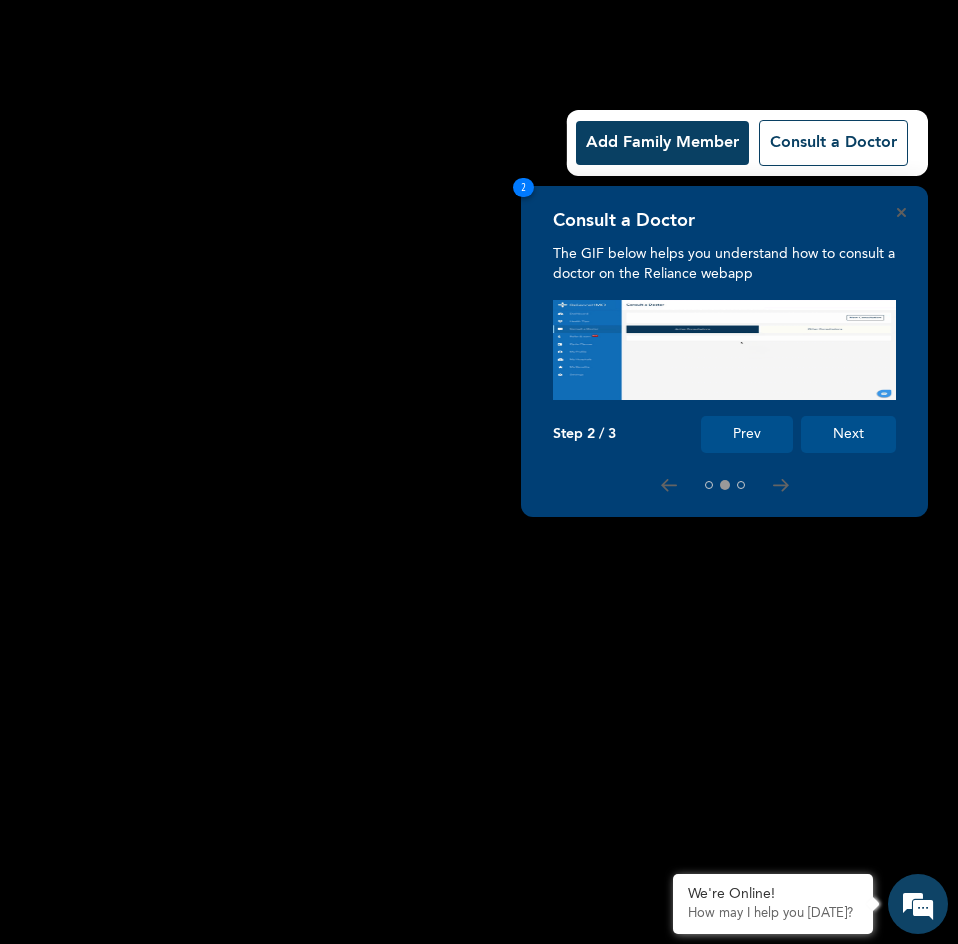 click on "Next" at bounding box center [848, 434] 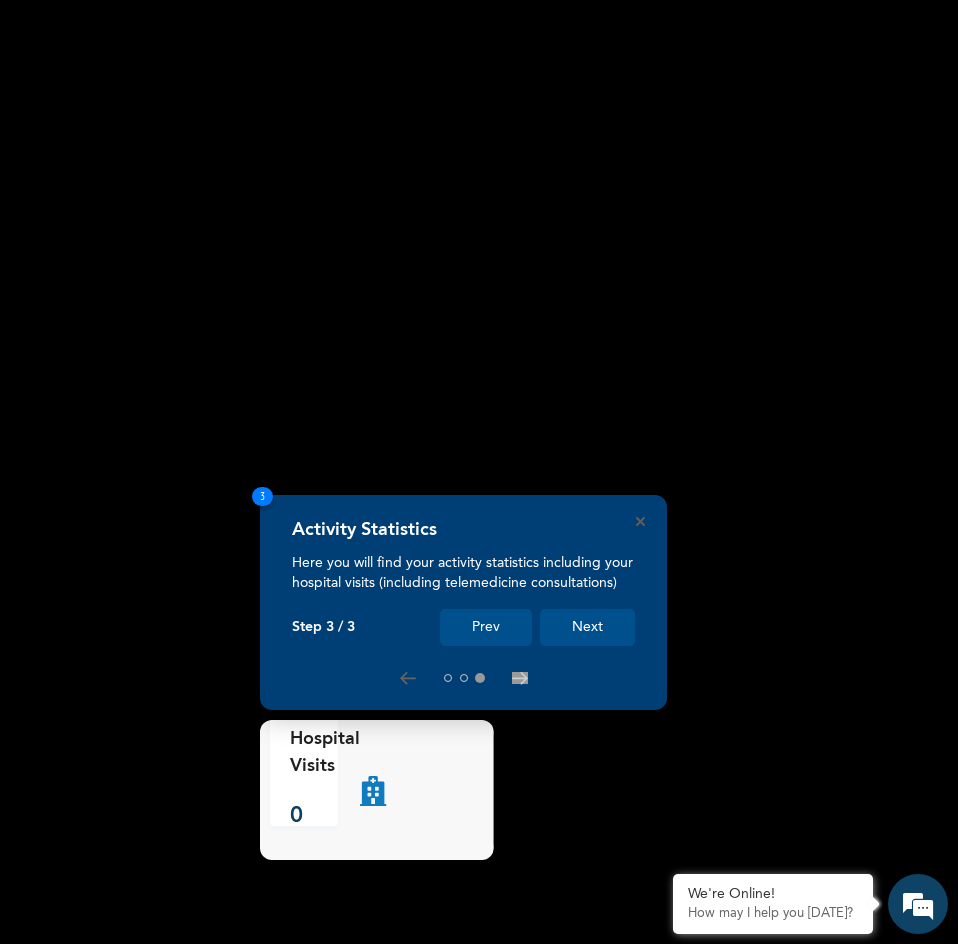 click on "Next" at bounding box center [587, 627] 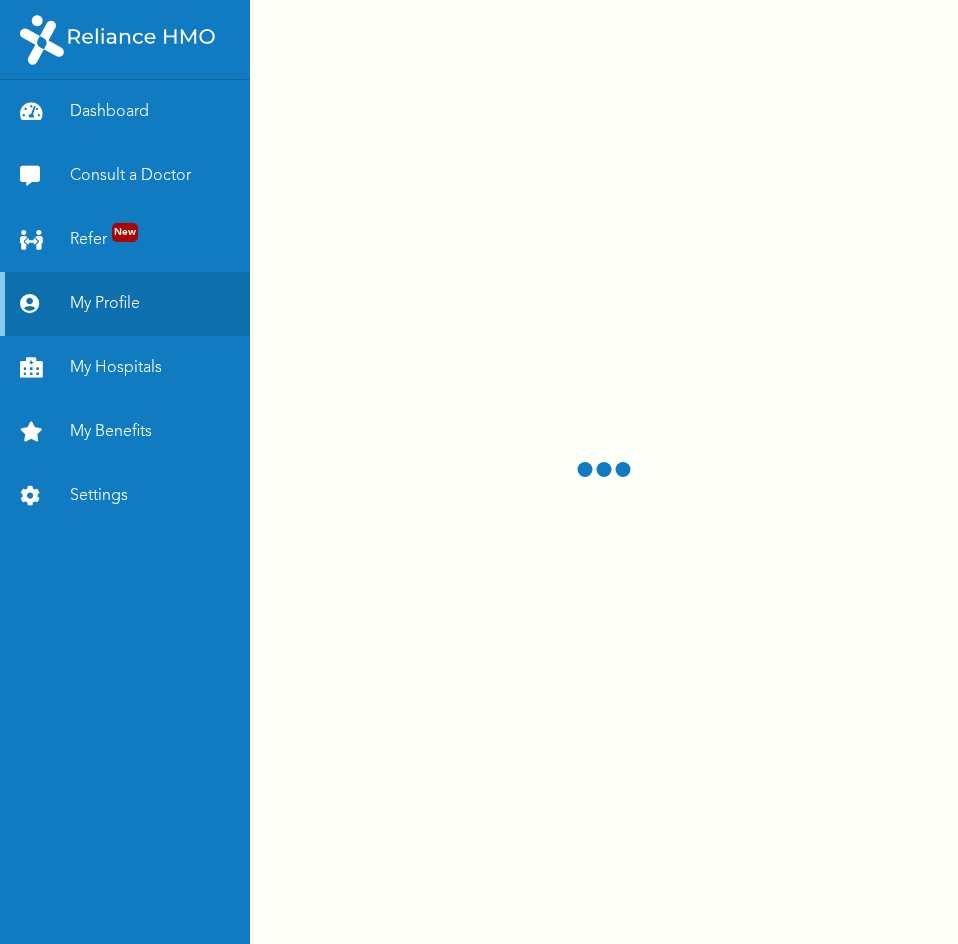 scroll, scrollTop: 0, scrollLeft: 0, axis: both 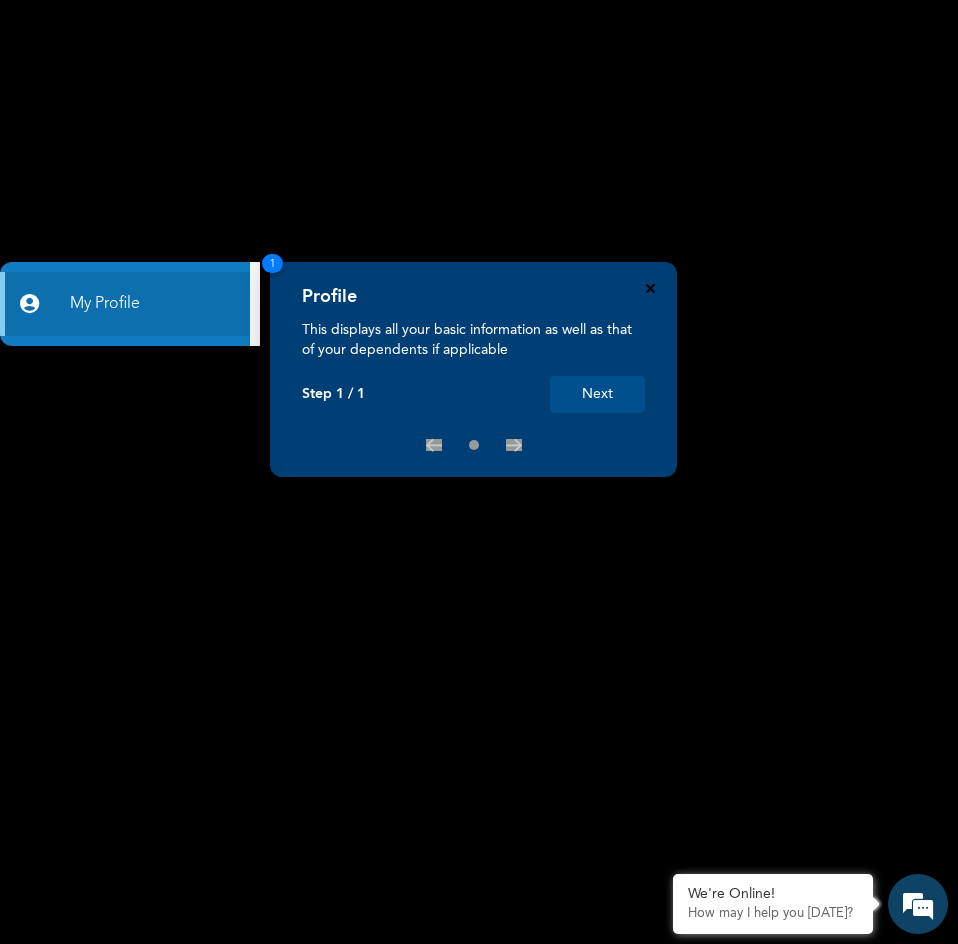 click 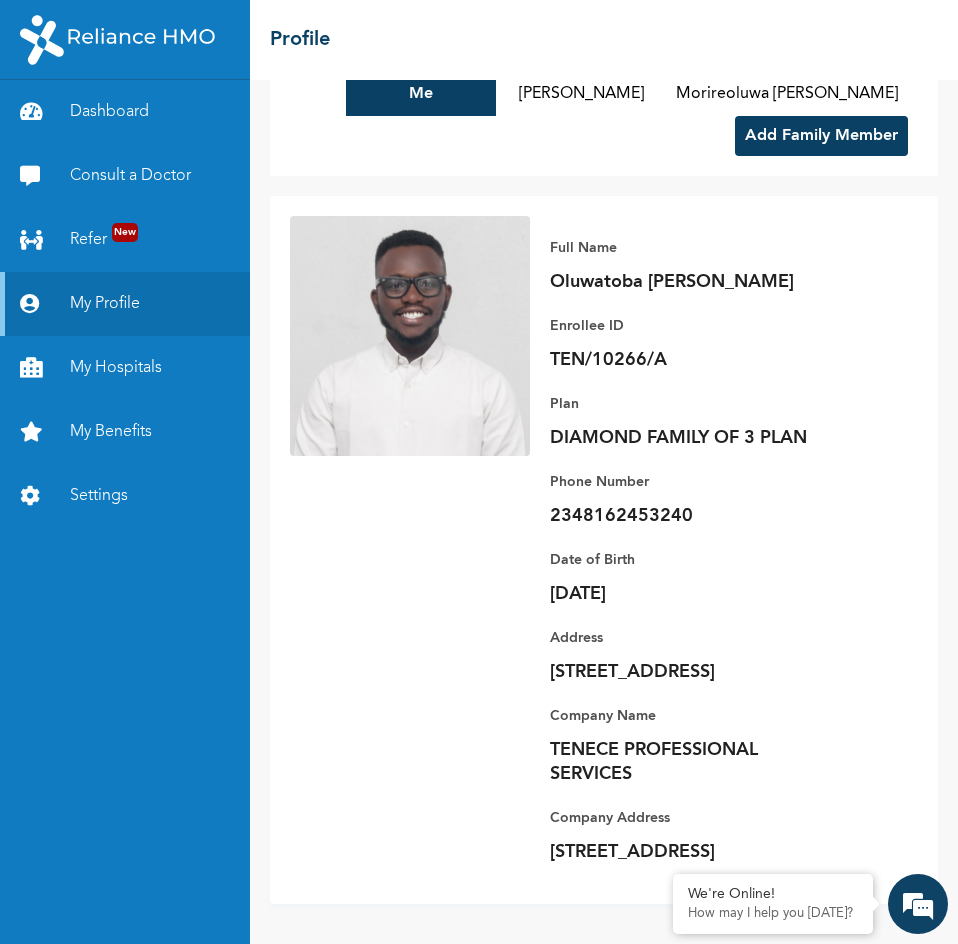 scroll, scrollTop: 0, scrollLeft: 0, axis: both 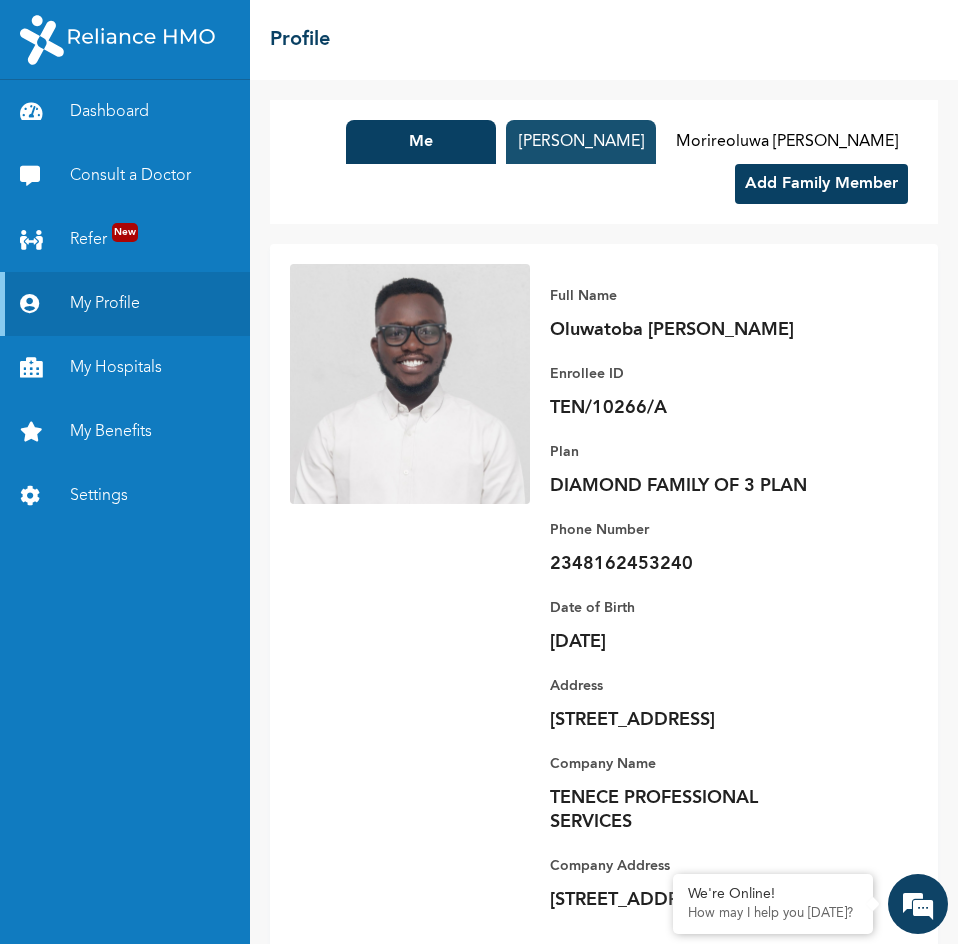 click on "[PERSON_NAME]" at bounding box center (581, 142) 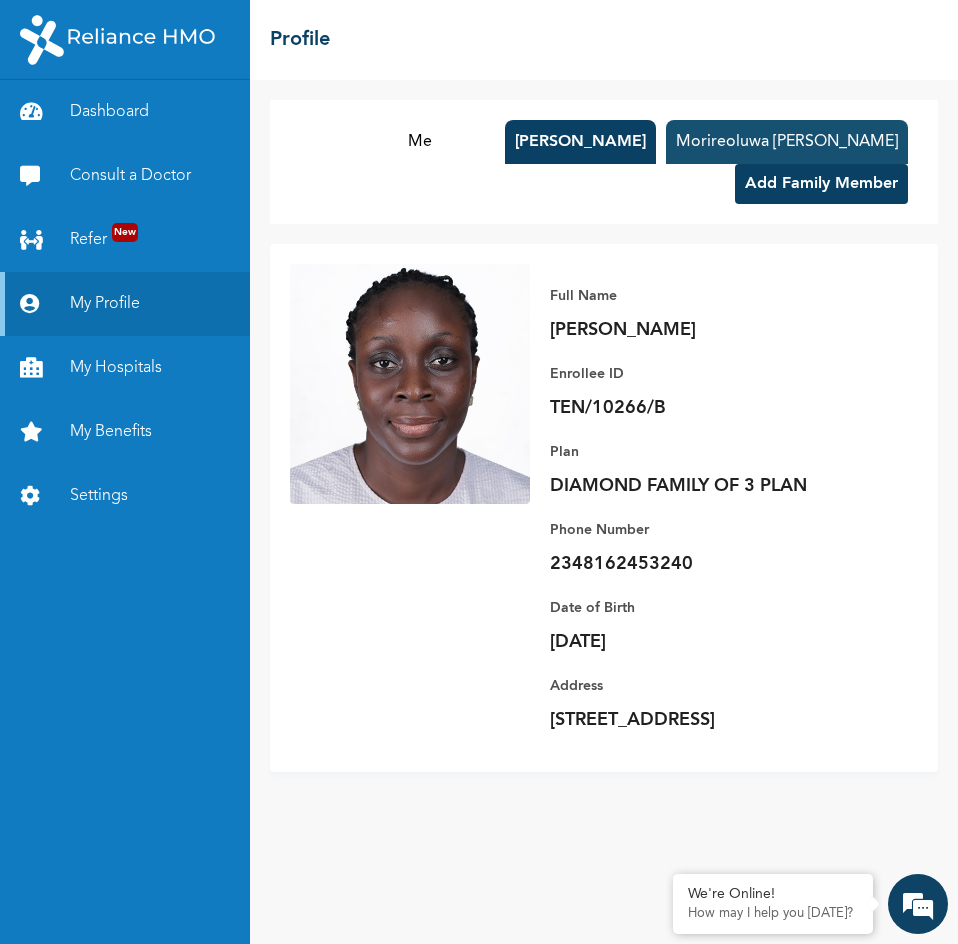 click on "Morireoluwa [PERSON_NAME]" at bounding box center (787, 142) 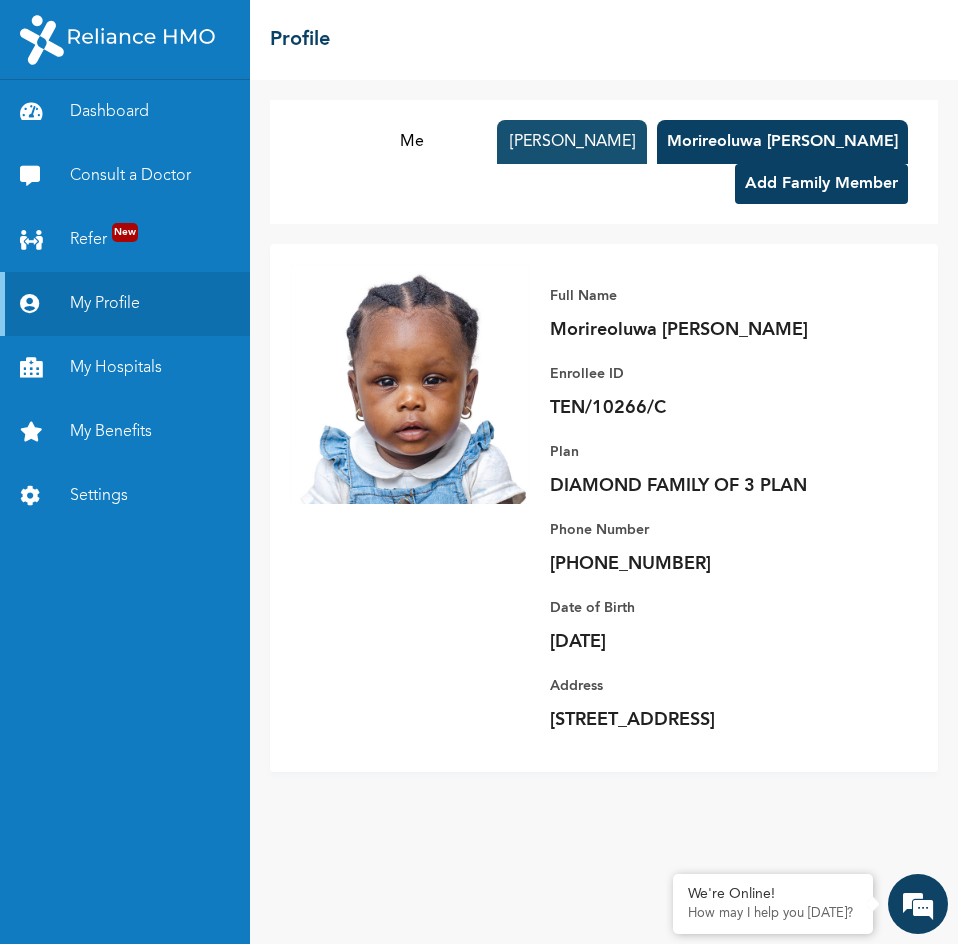 click on "[PERSON_NAME]" at bounding box center (572, 142) 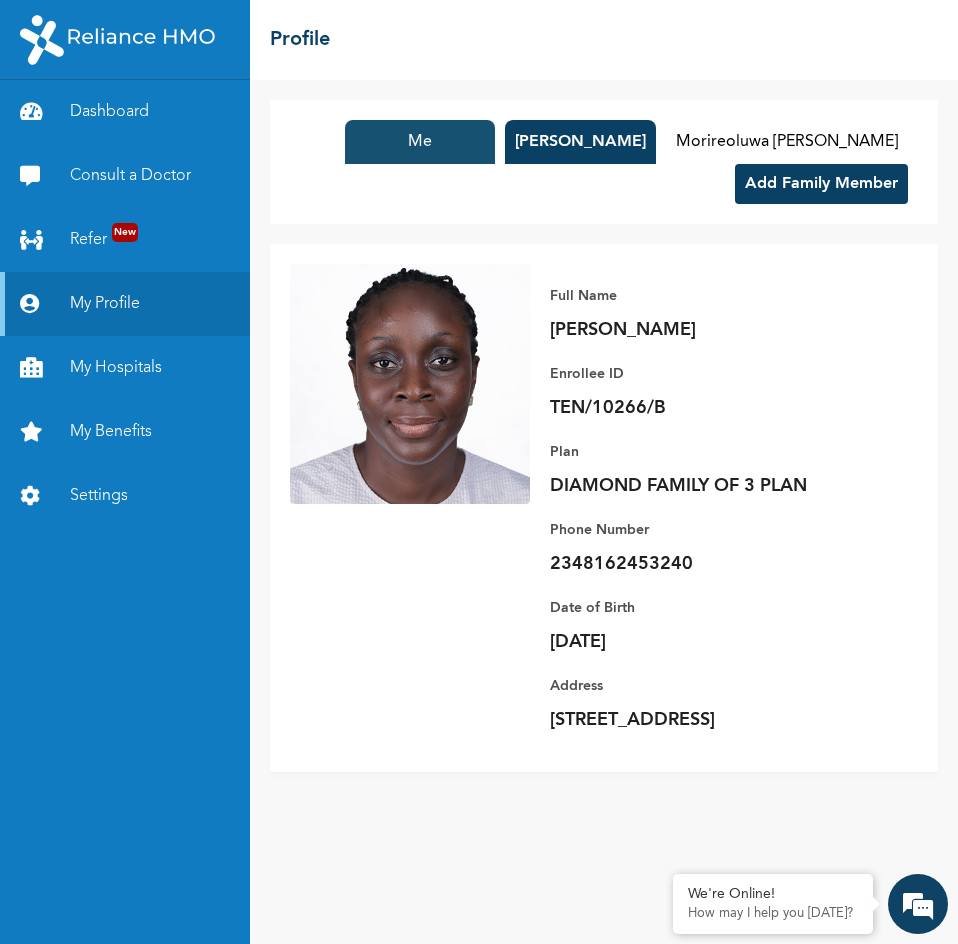 click on "Me" at bounding box center (420, 142) 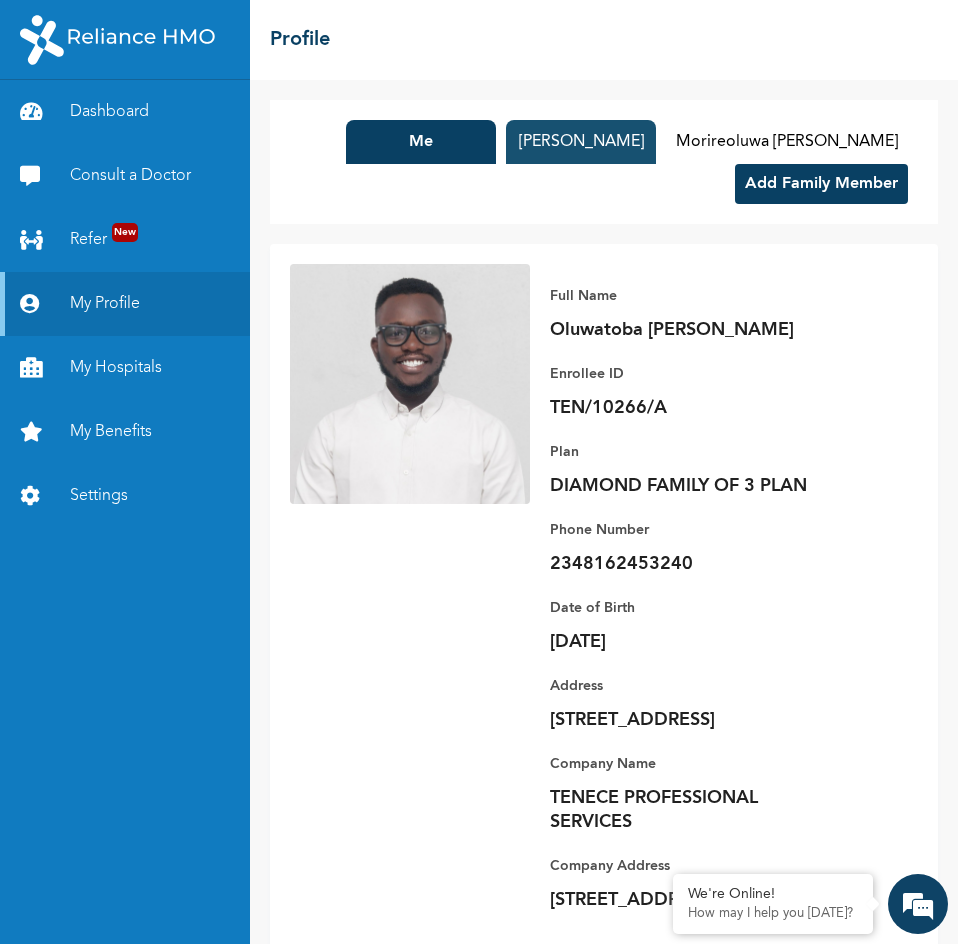 click on "[PERSON_NAME]" at bounding box center (581, 142) 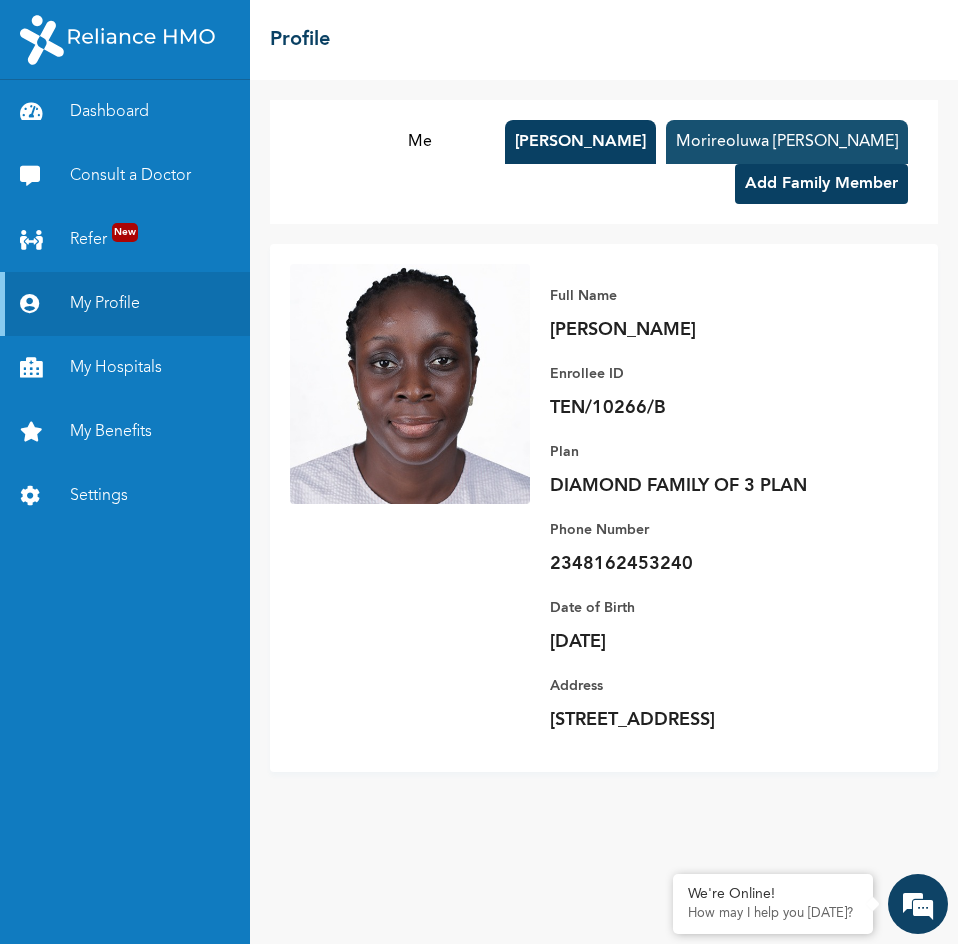 click on "Morireoluwa [PERSON_NAME]" at bounding box center [787, 142] 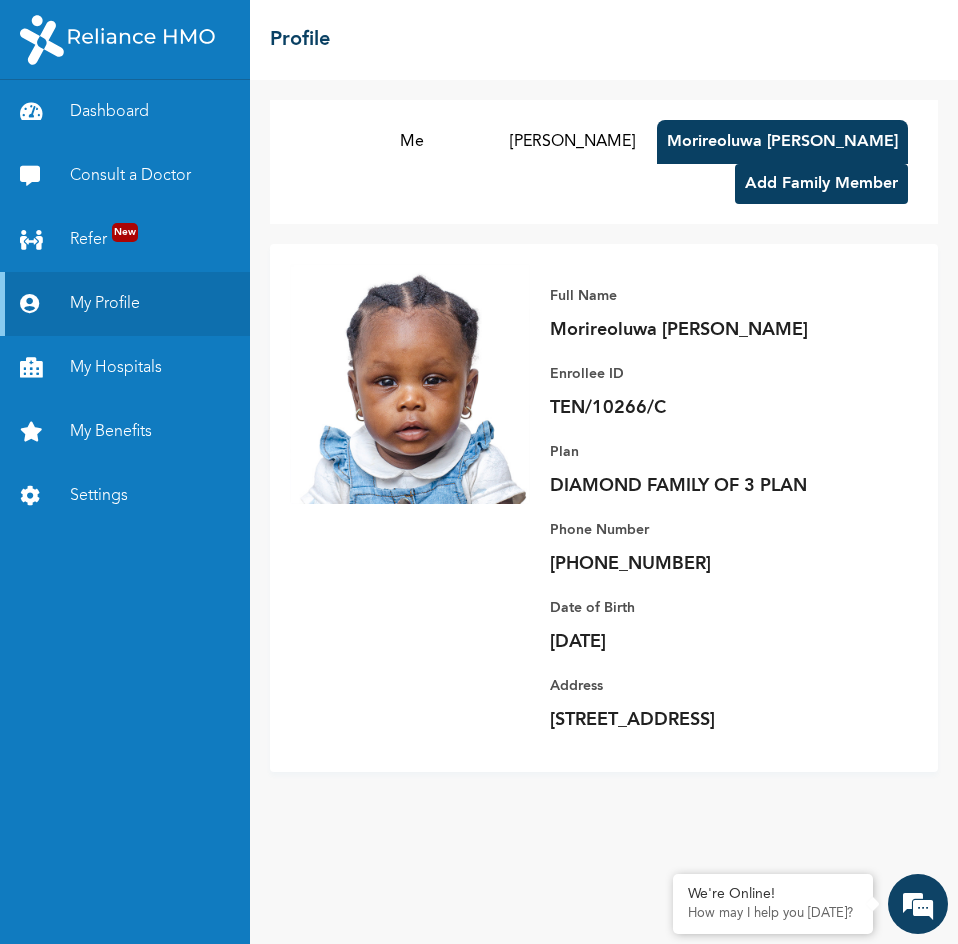 click on "Add Family Member" at bounding box center [821, 184] 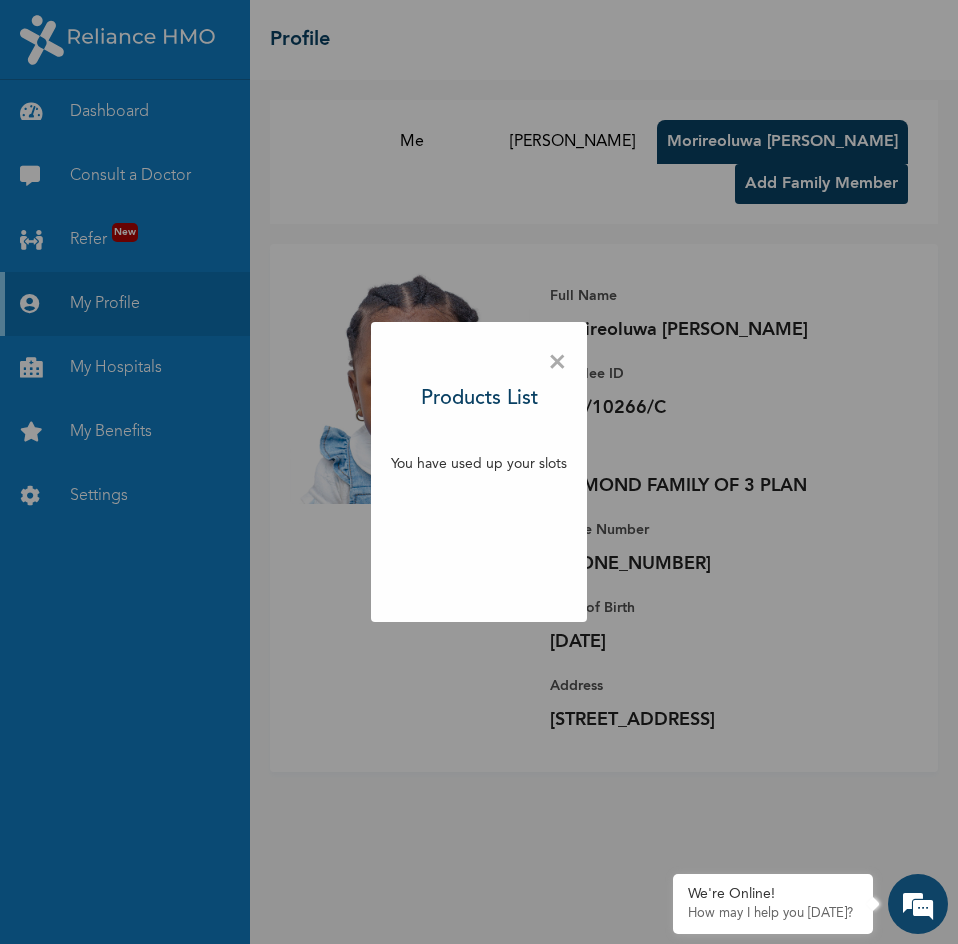 click on "×" at bounding box center (557, 363) 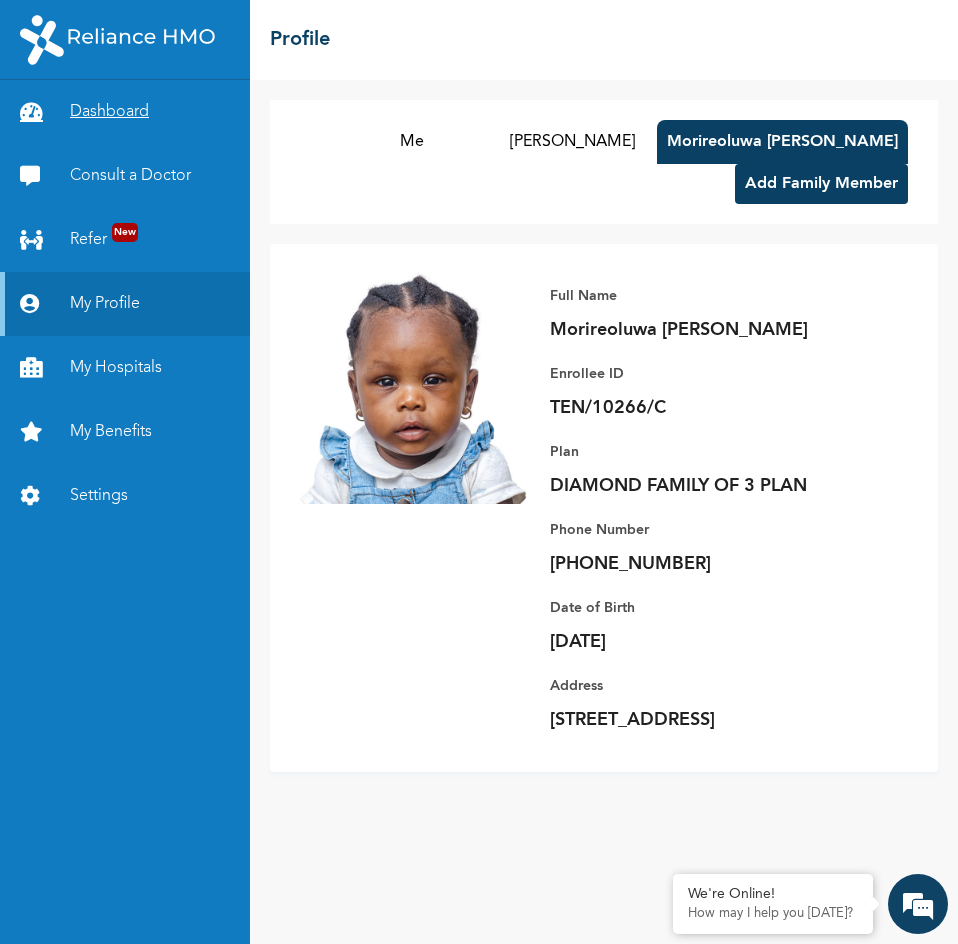 click on "Dashboard" at bounding box center [125, 112] 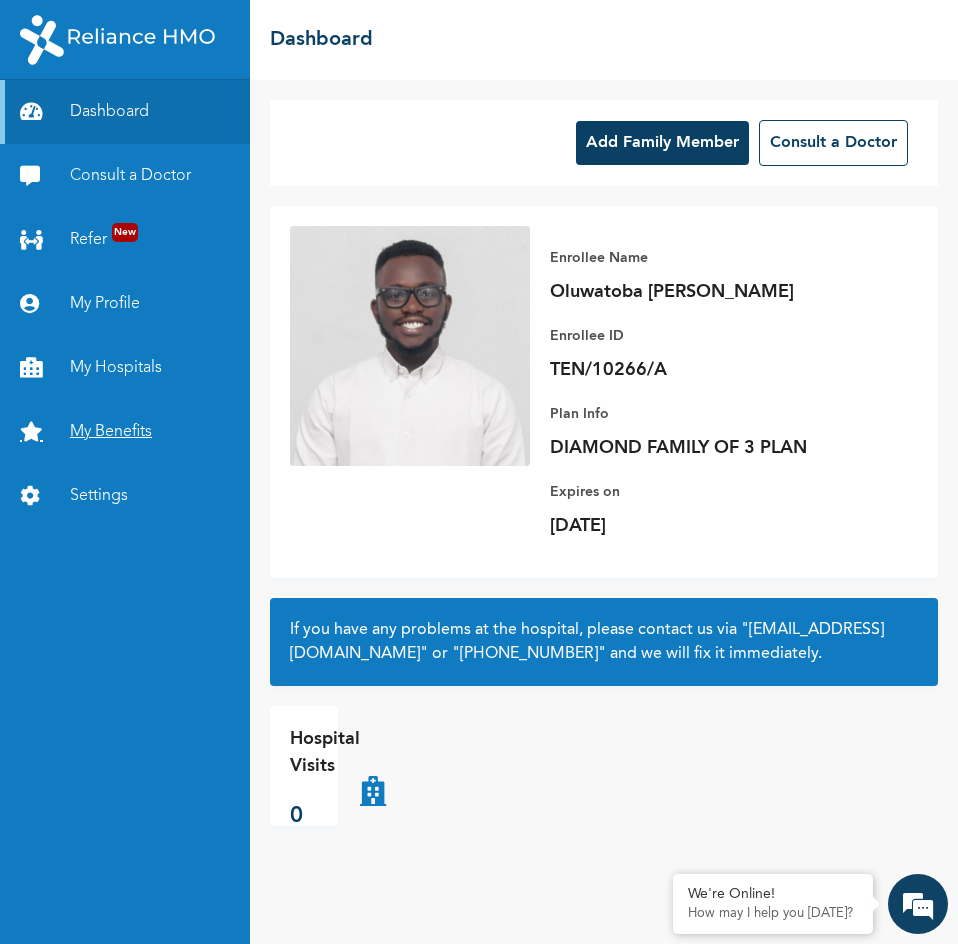 click on "My Benefits" at bounding box center (125, 432) 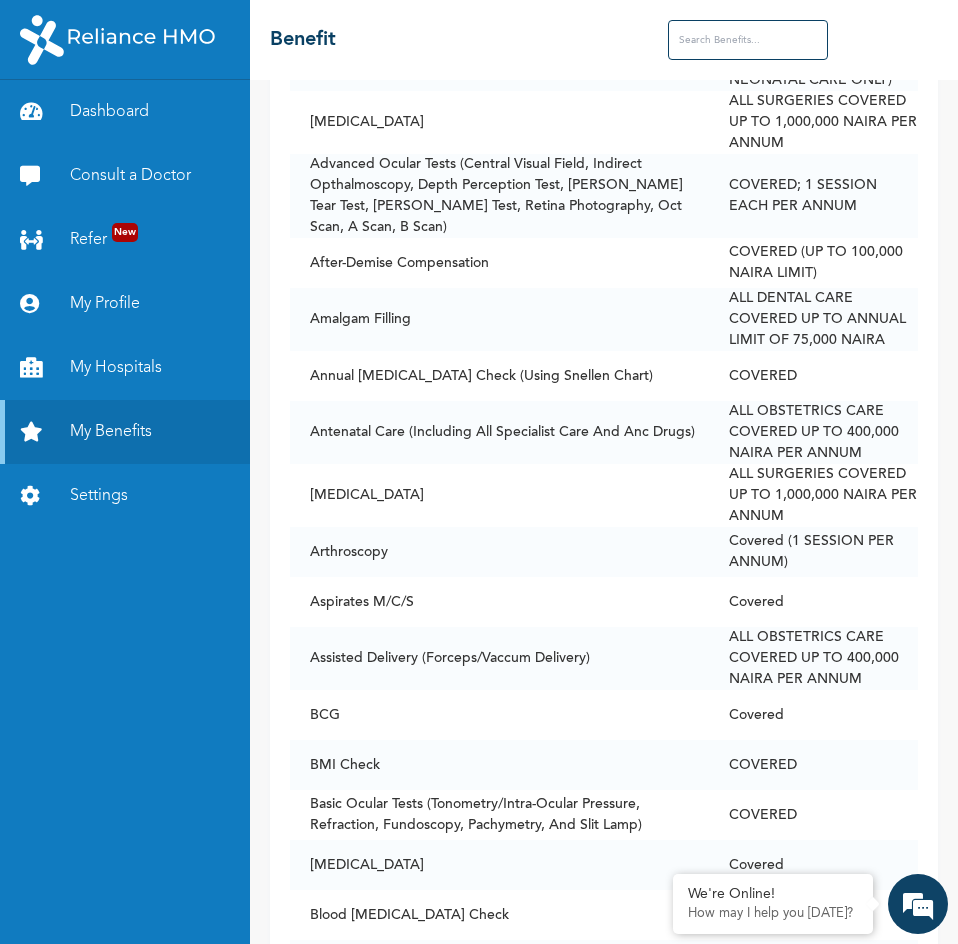 scroll, scrollTop: 660, scrollLeft: 0, axis: vertical 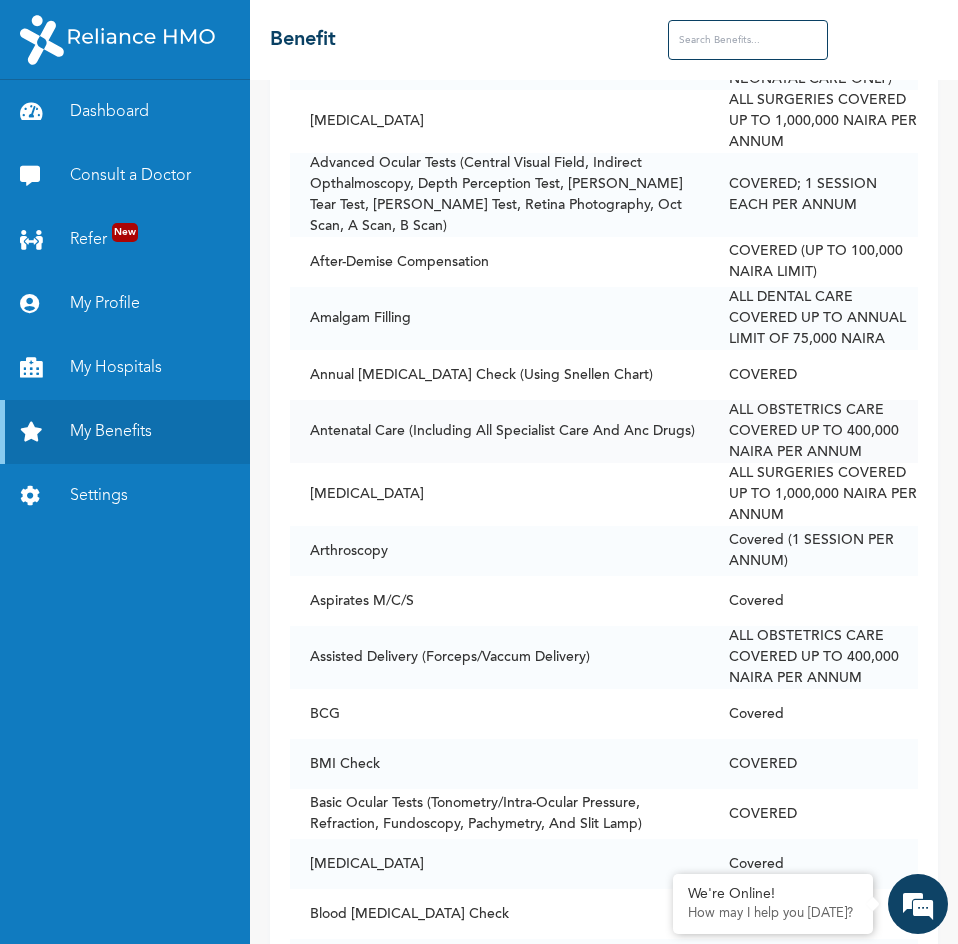 click on "ALL OBSTETRICS CARE COVERED UP TO 400,000 NAIRA PER ANNUM" at bounding box center [813, 431] 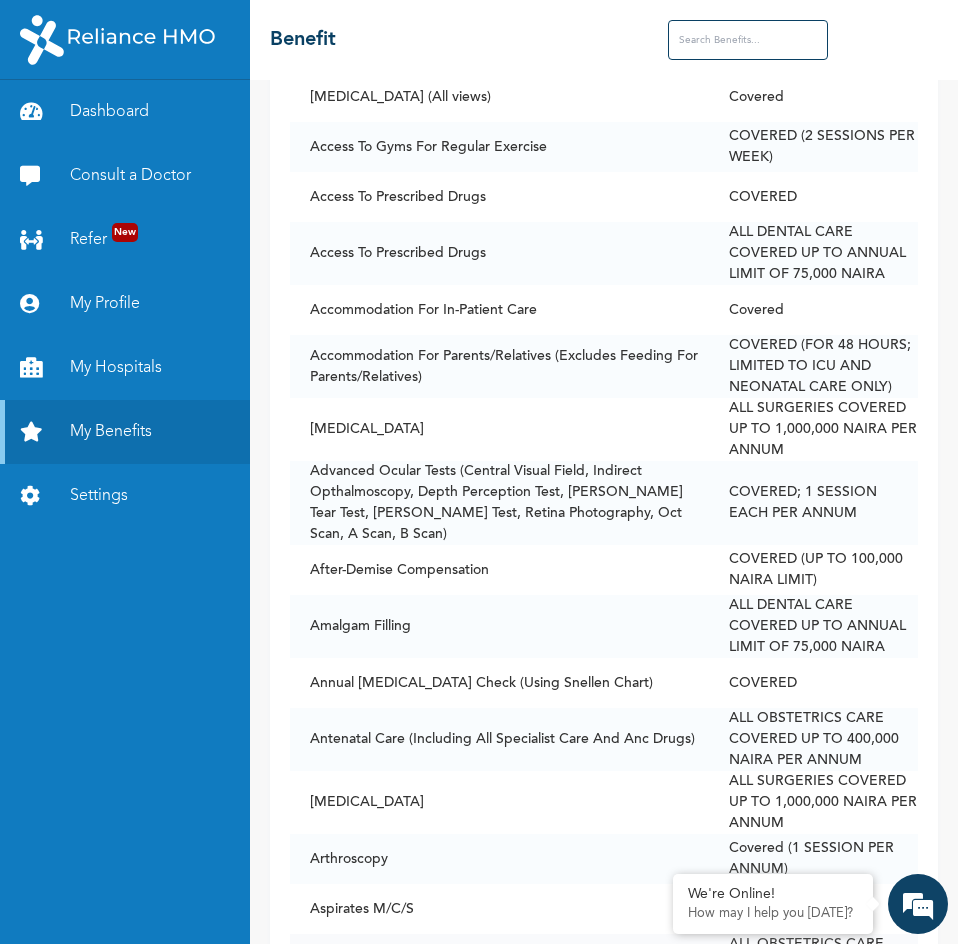 scroll, scrollTop: 0, scrollLeft: 0, axis: both 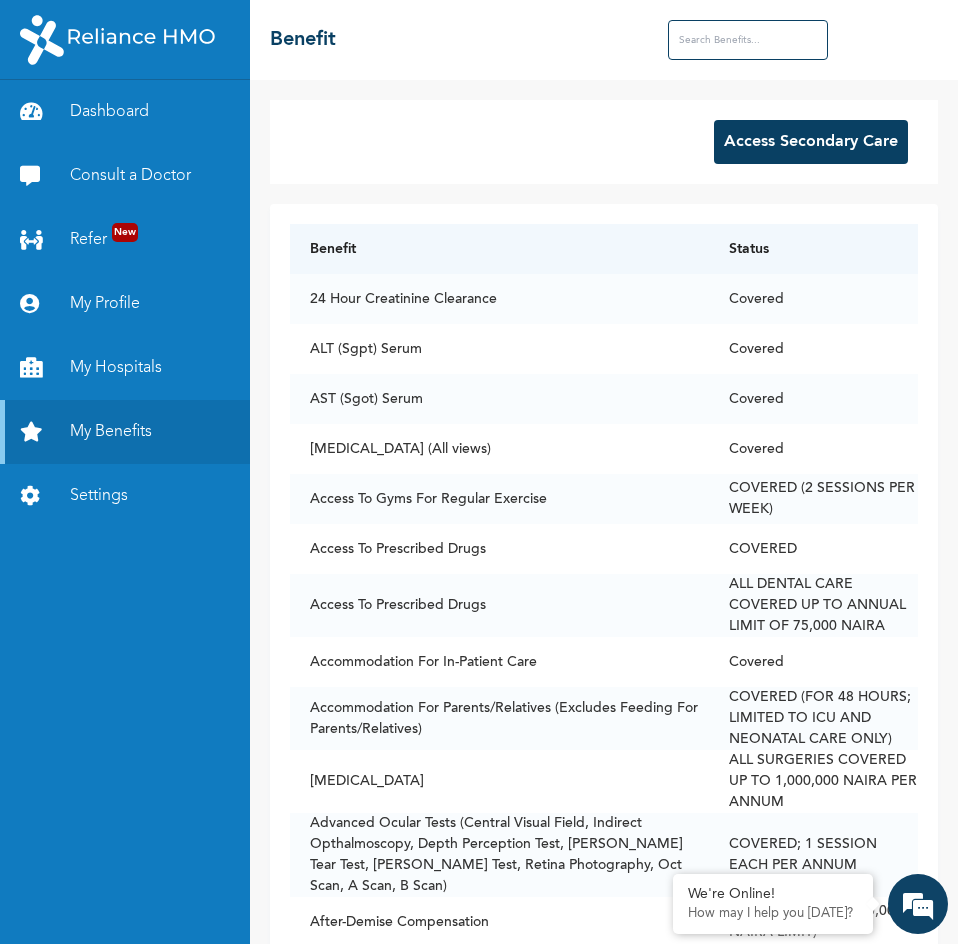click on "Access Secondary Care" at bounding box center (811, 142) 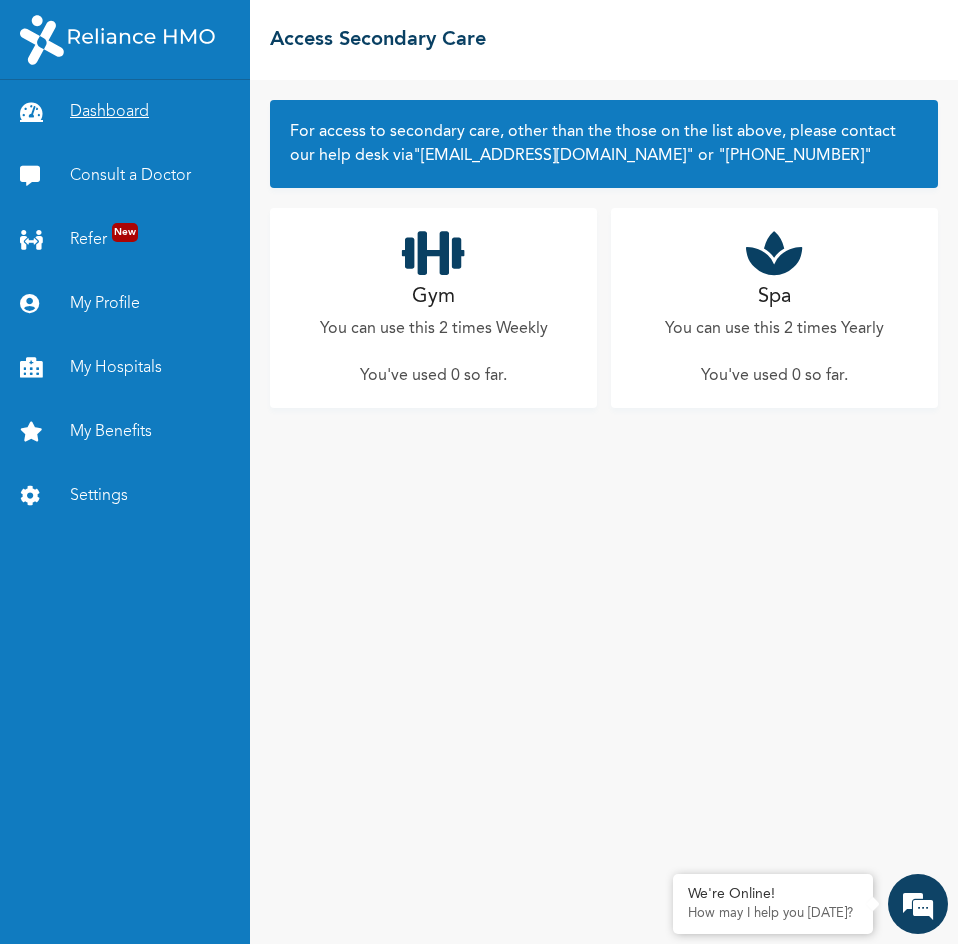 click on "Dashboard" at bounding box center (125, 112) 